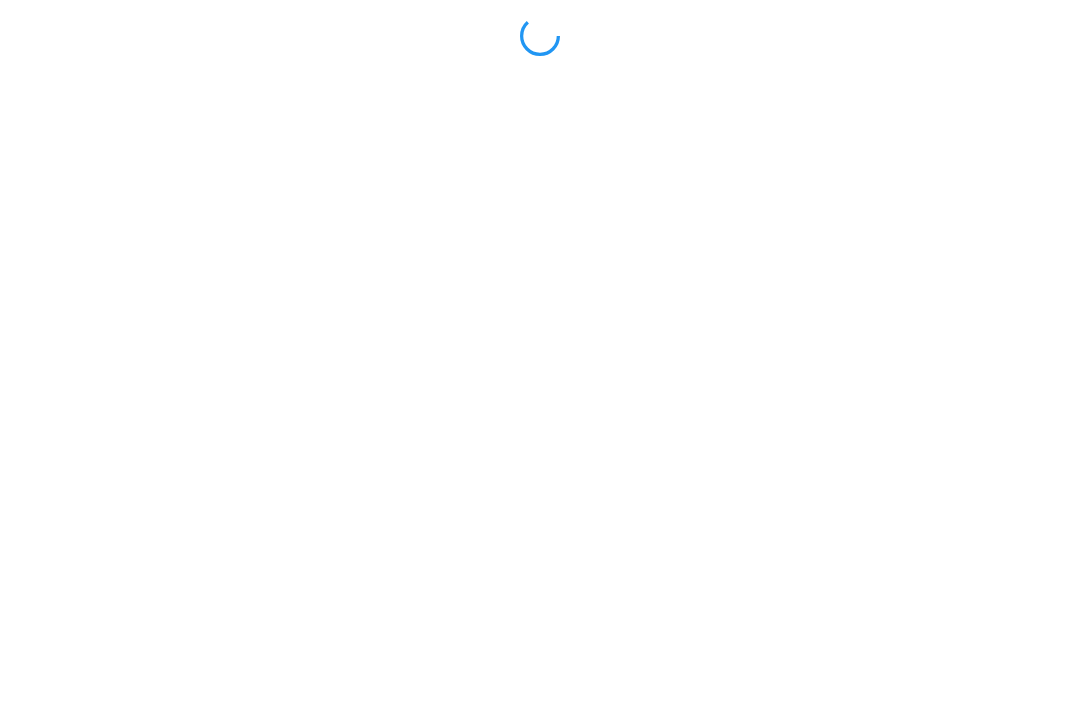 scroll, scrollTop: 0, scrollLeft: 0, axis: both 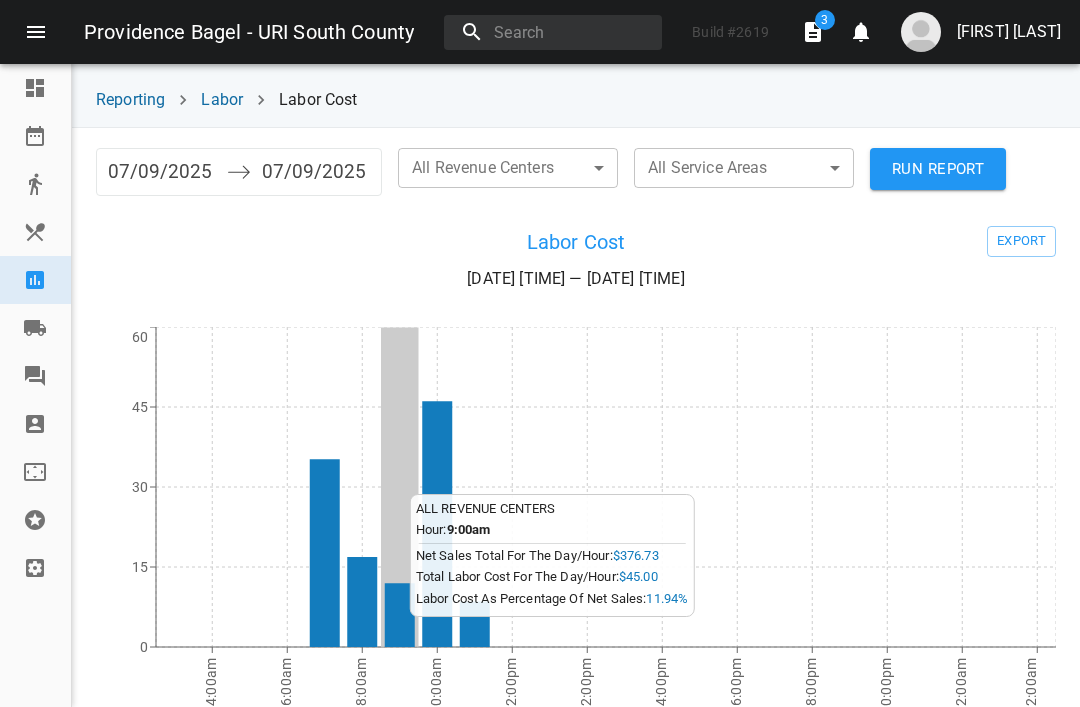 click on "[TIME] [TIME] [TIME] [TIME] [TIME] [TIME] [TIME] [TIME] [TIME] [TIME] [TIME] [TIME] 0 15 30 45 60" at bounding box center (576, 527) 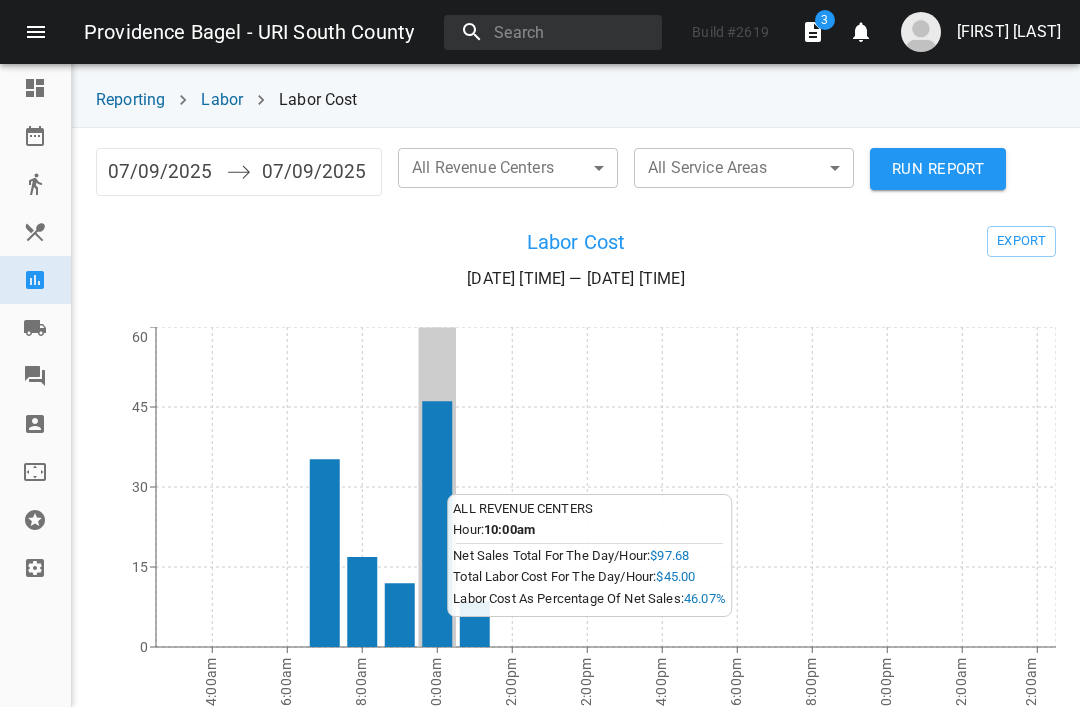 scroll, scrollTop: 1, scrollLeft: 0, axis: vertical 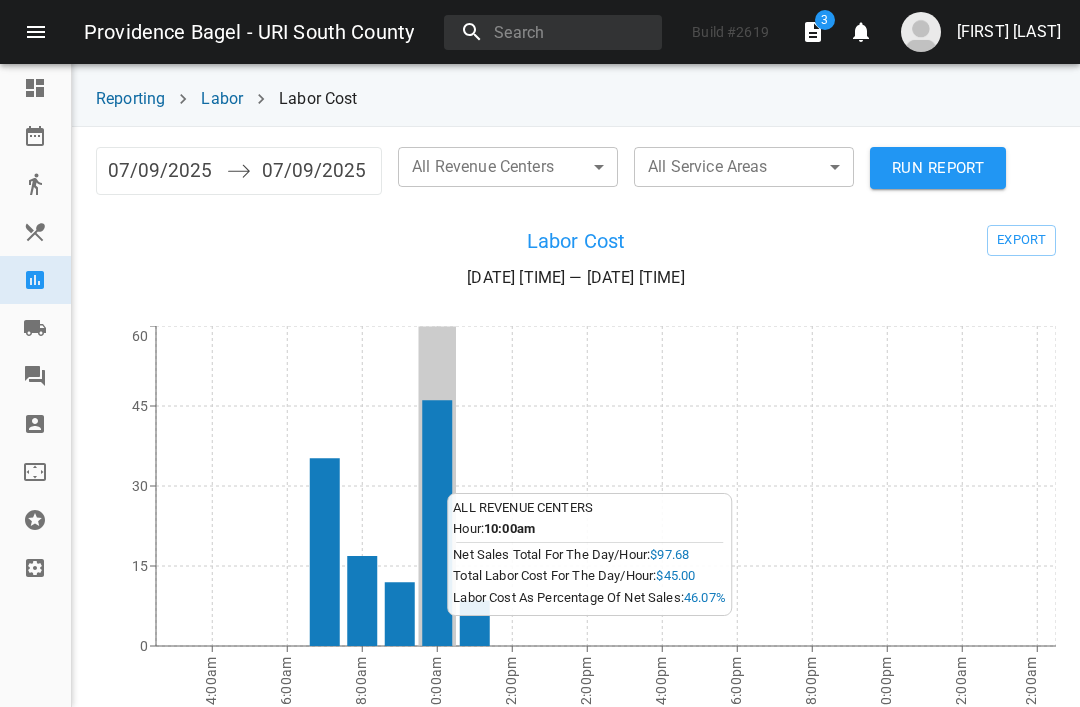 click at bounding box center [325, 552] 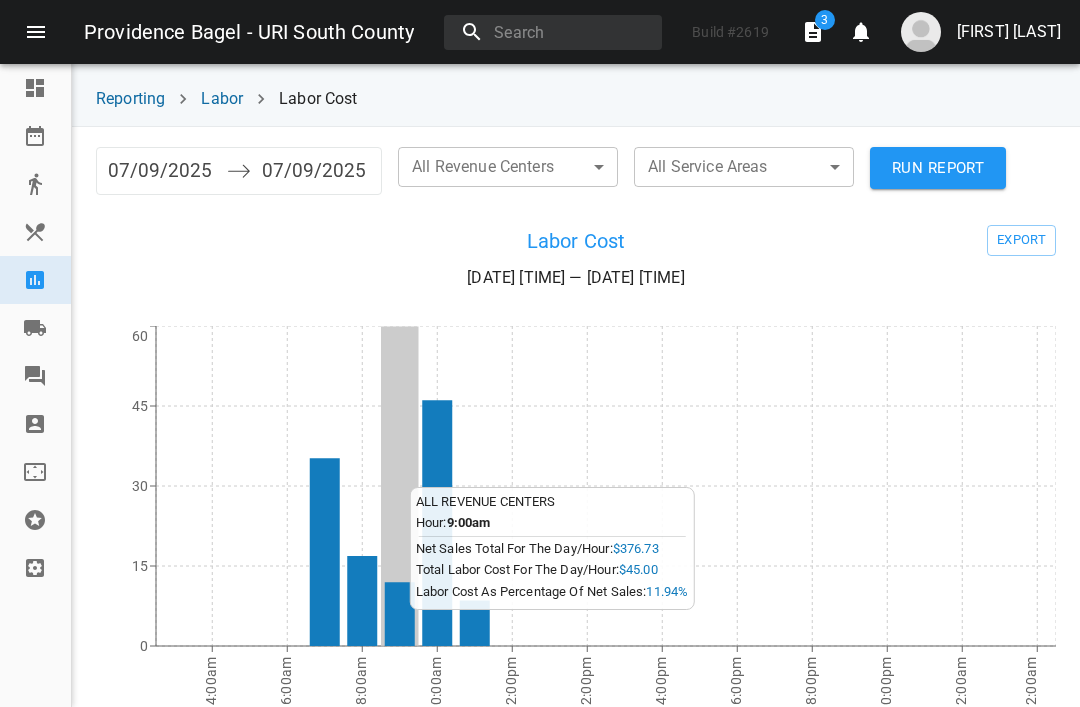 click at bounding box center (325, 552) 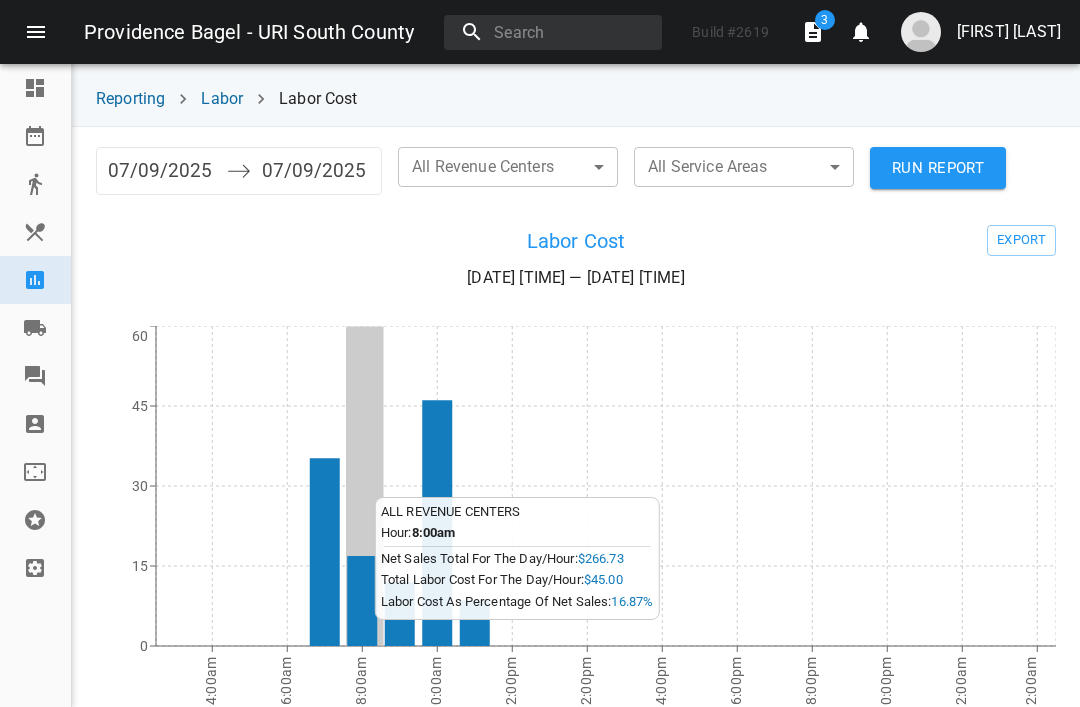 click at bounding box center [35, 568] 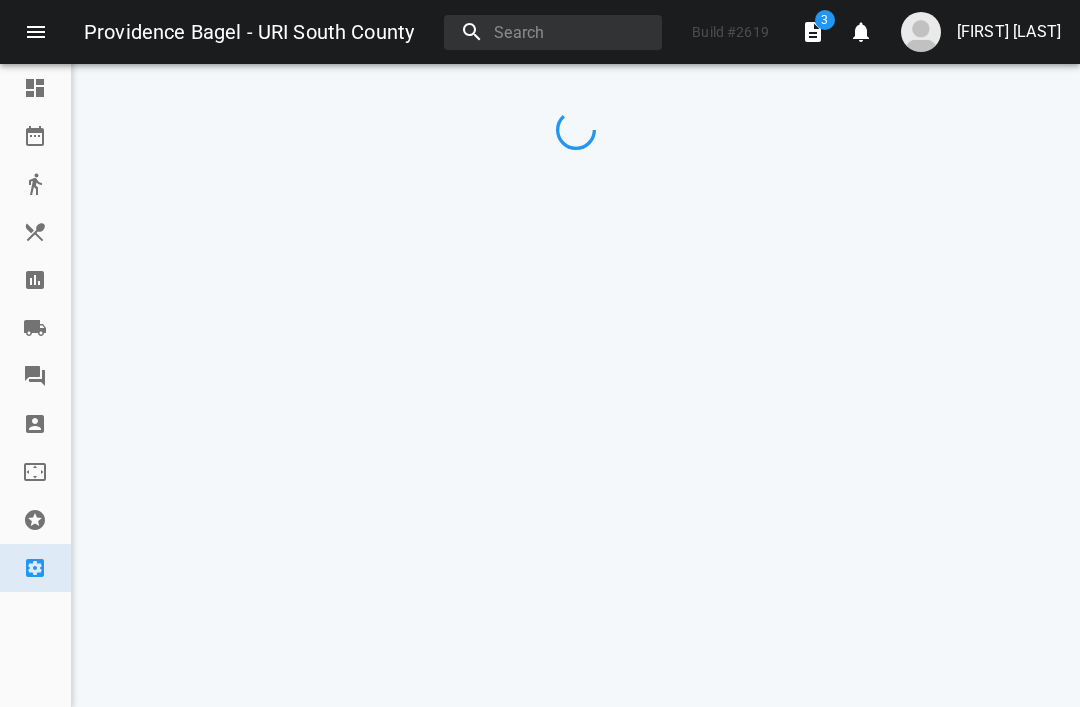 scroll, scrollTop: 0, scrollLeft: 0, axis: both 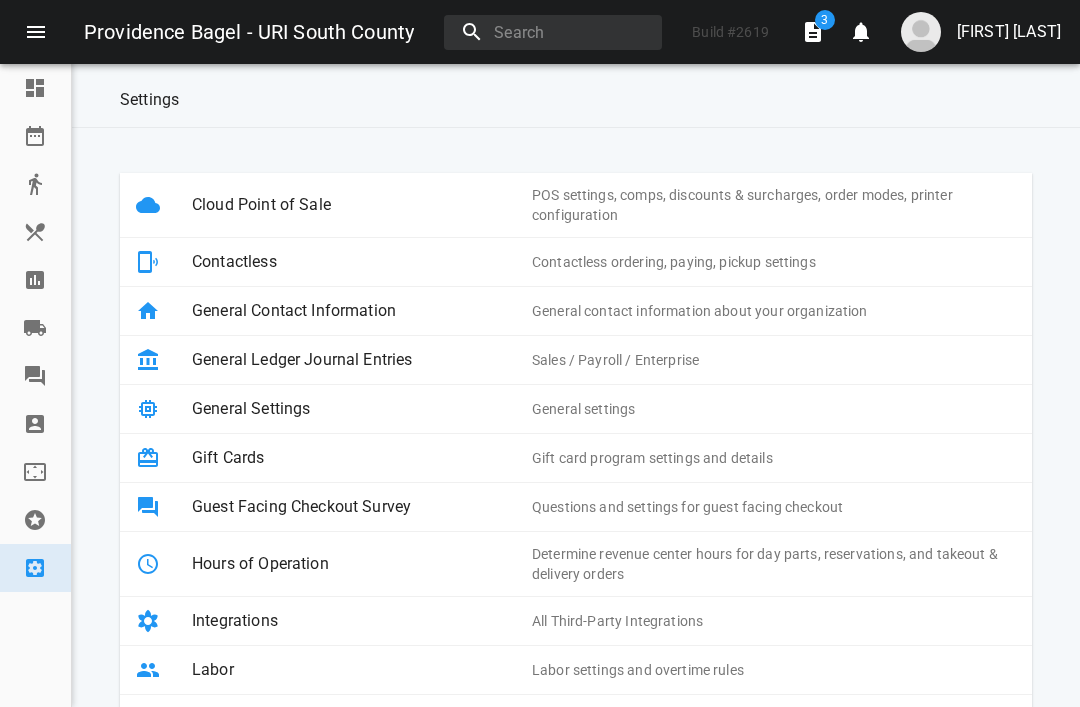 click on "Integrations" at bounding box center (362, 621) 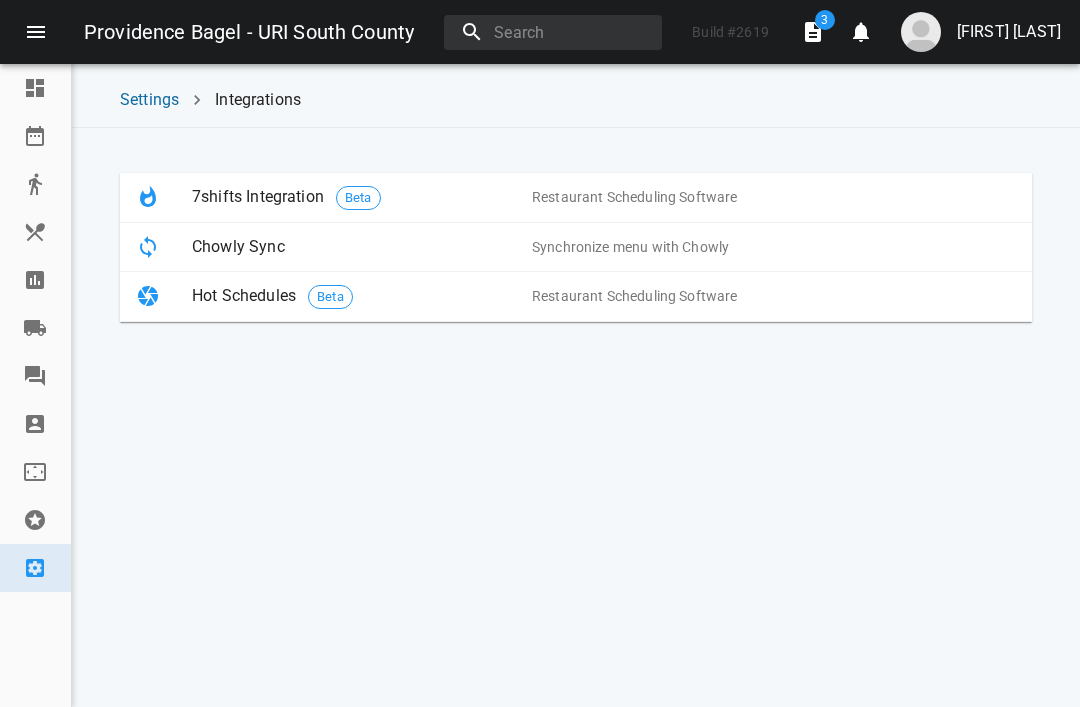 click on "Chowly Sync" at bounding box center (362, 247) 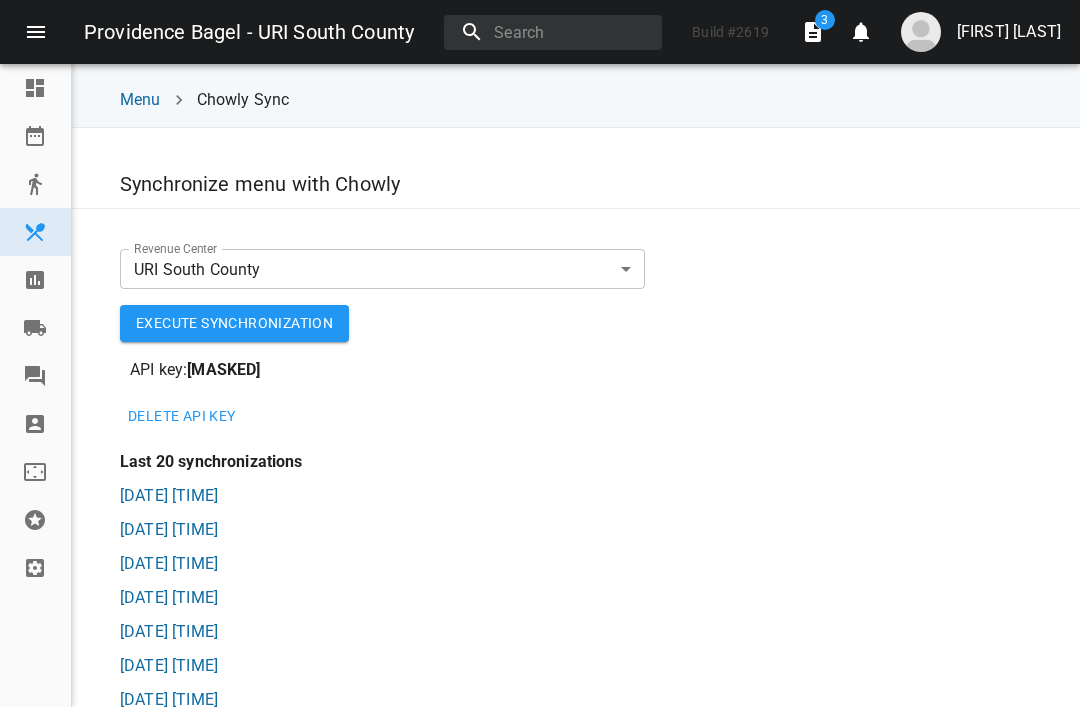 click on "Execute synchronization" at bounding box center [234, 323] 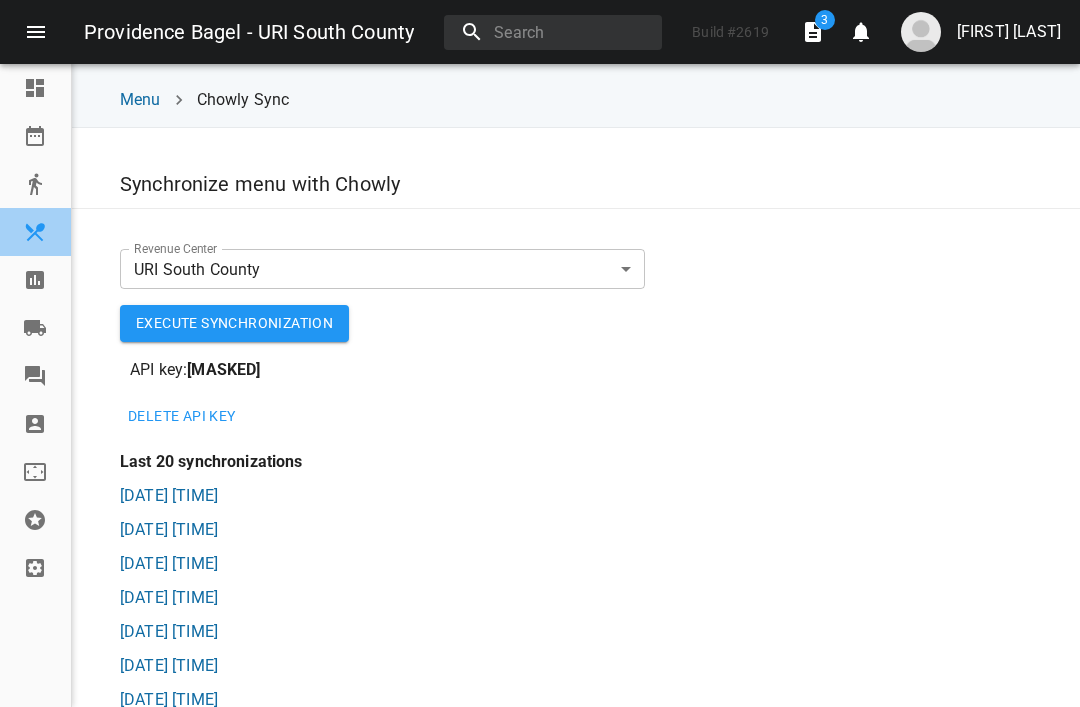 click at bounding box center [35, 232] 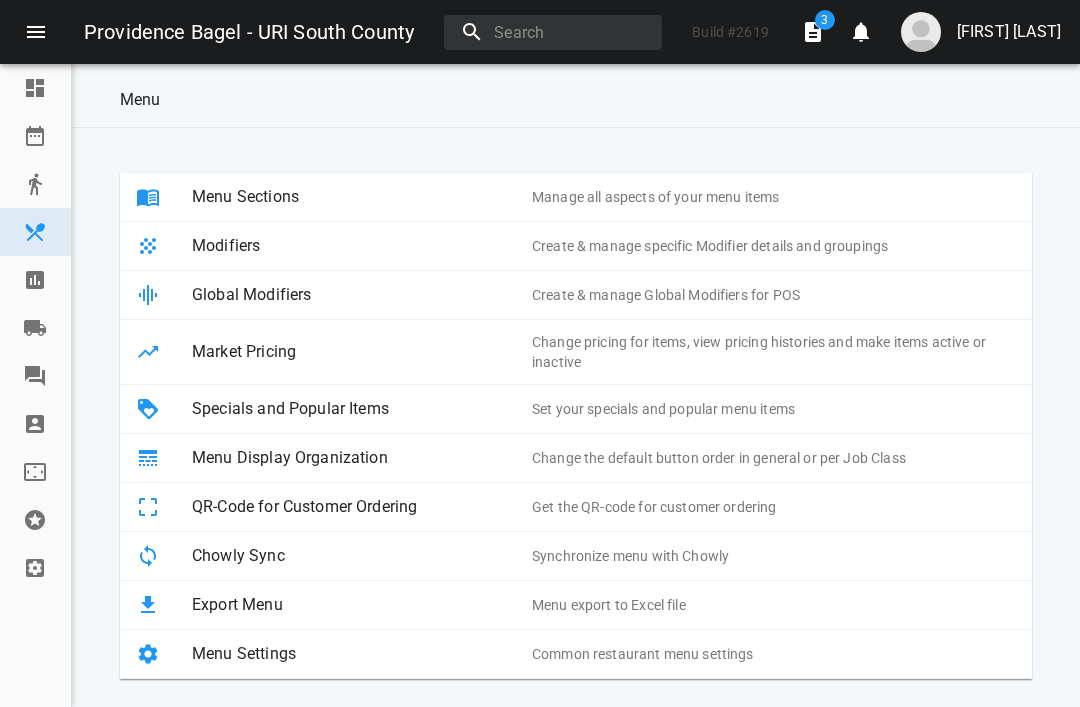 click on "Reporting" at bounding box center (35, 280) 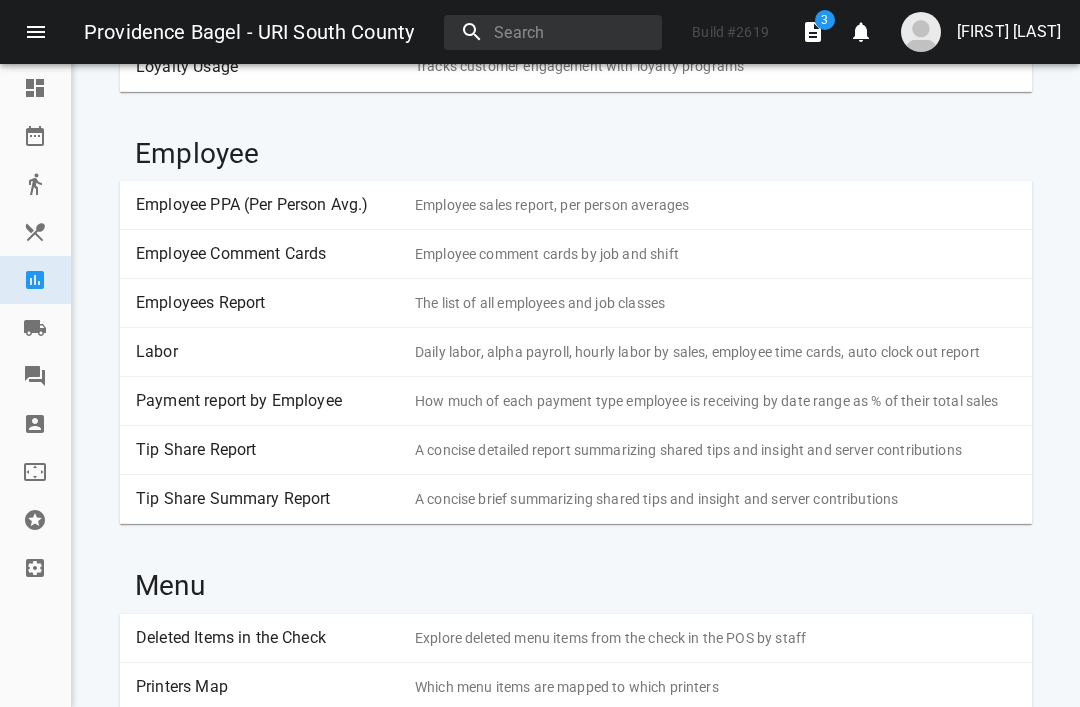 scroll, scrollTop: 2257, scrollLeft: 0, axis: vertical 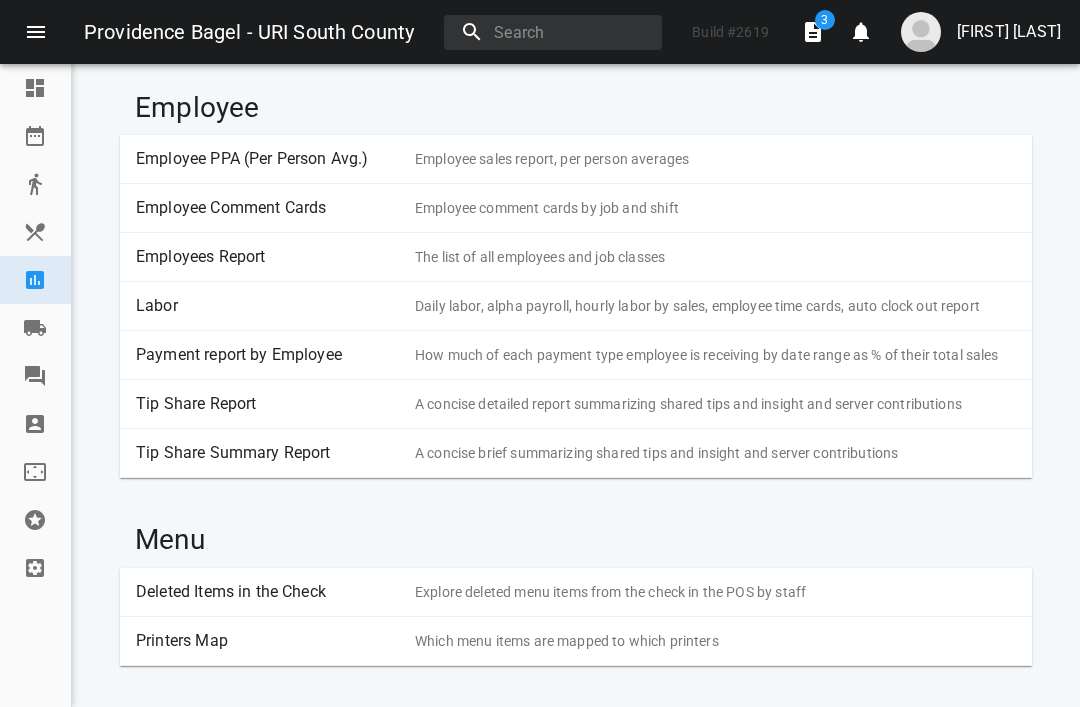 click on "Labor" at bounding box center (268, 306) 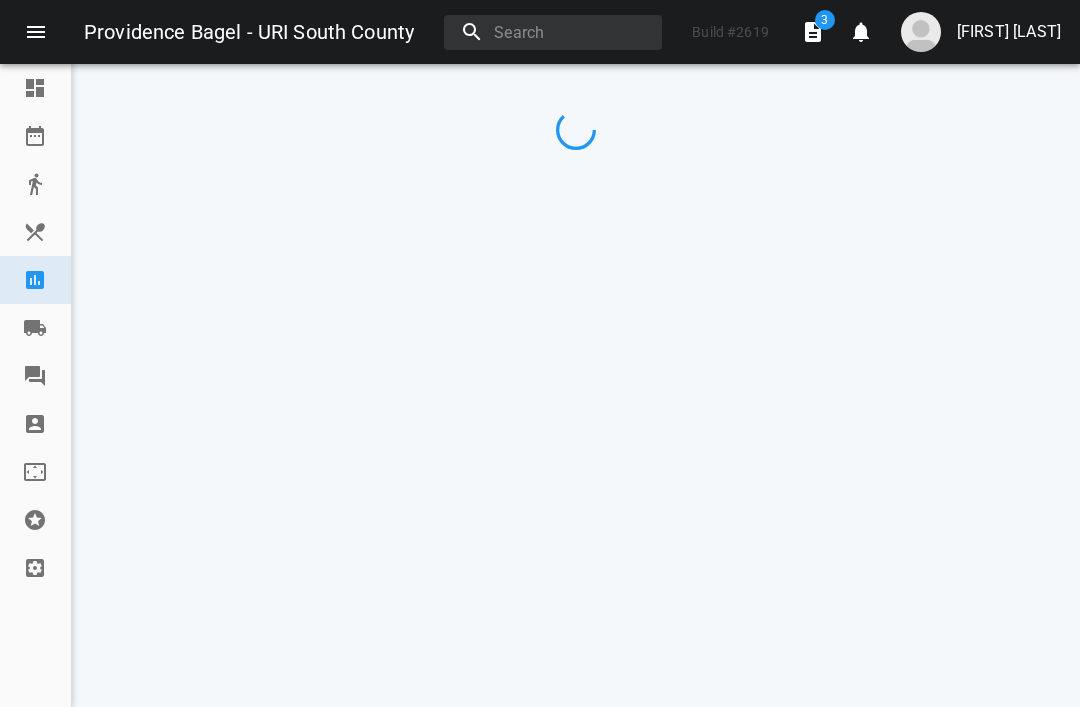 scroll, scrollTop: 0, scrollLeft: 0, axis: both 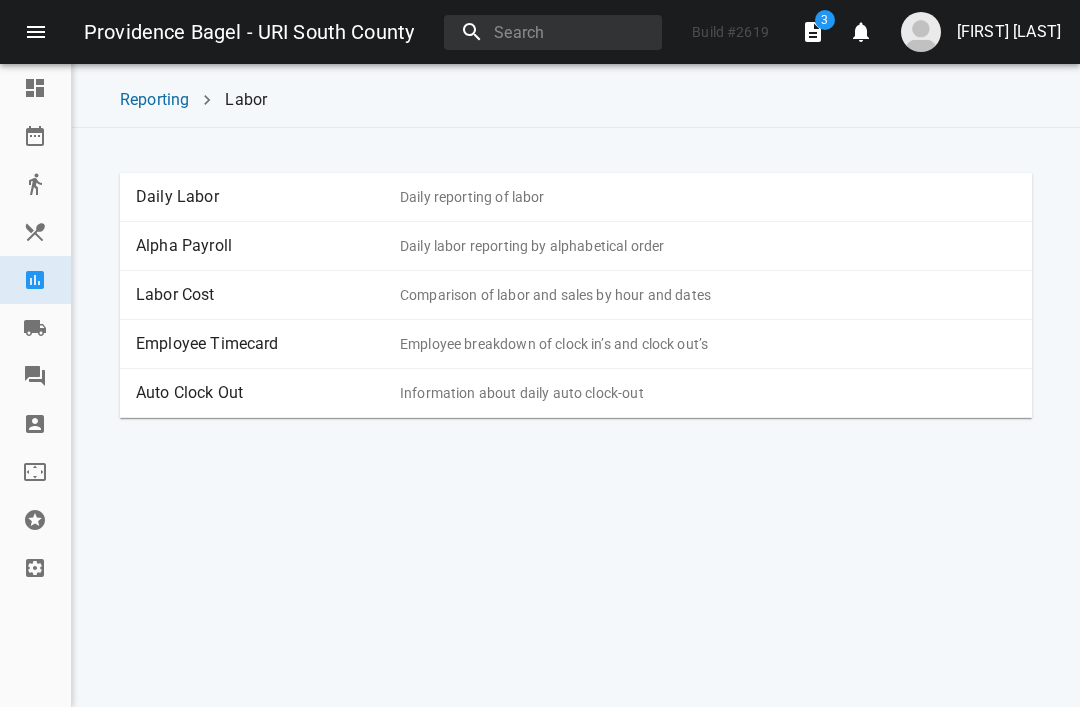 click on "Labor Cost Comparison of labor and sales by hour and dates" at bounding box center (576, 295) 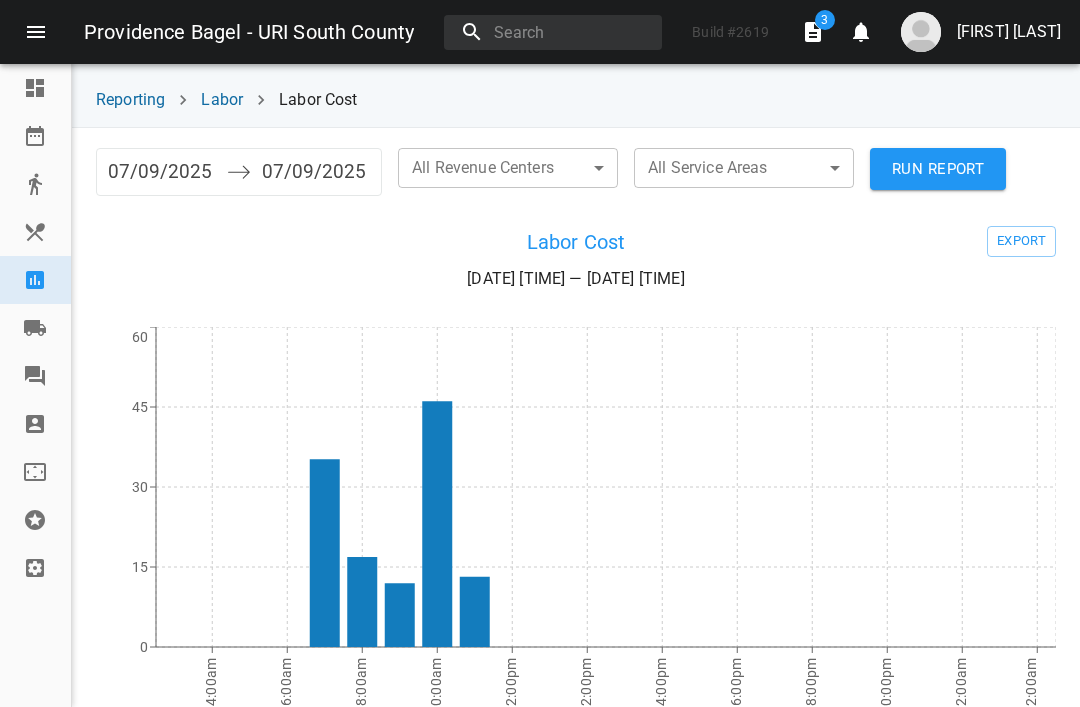 scroll, scrollTop: 64, scrollLeft: 0, axis: vertical 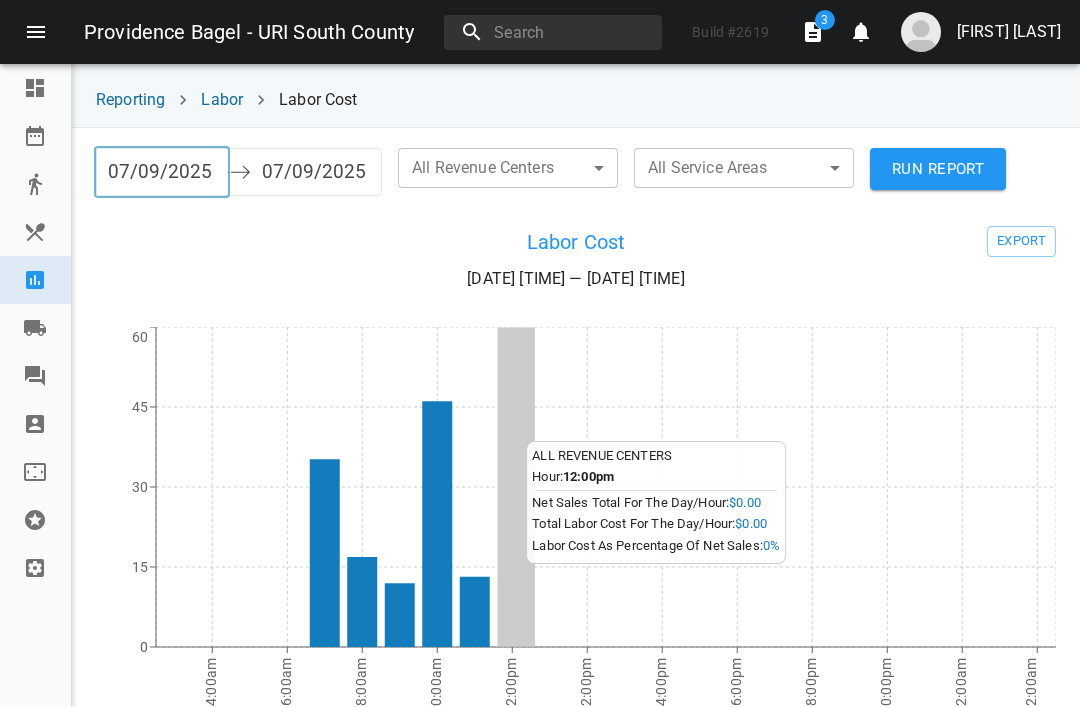 click on "07/09/2025" at bounding box center (162, 172) 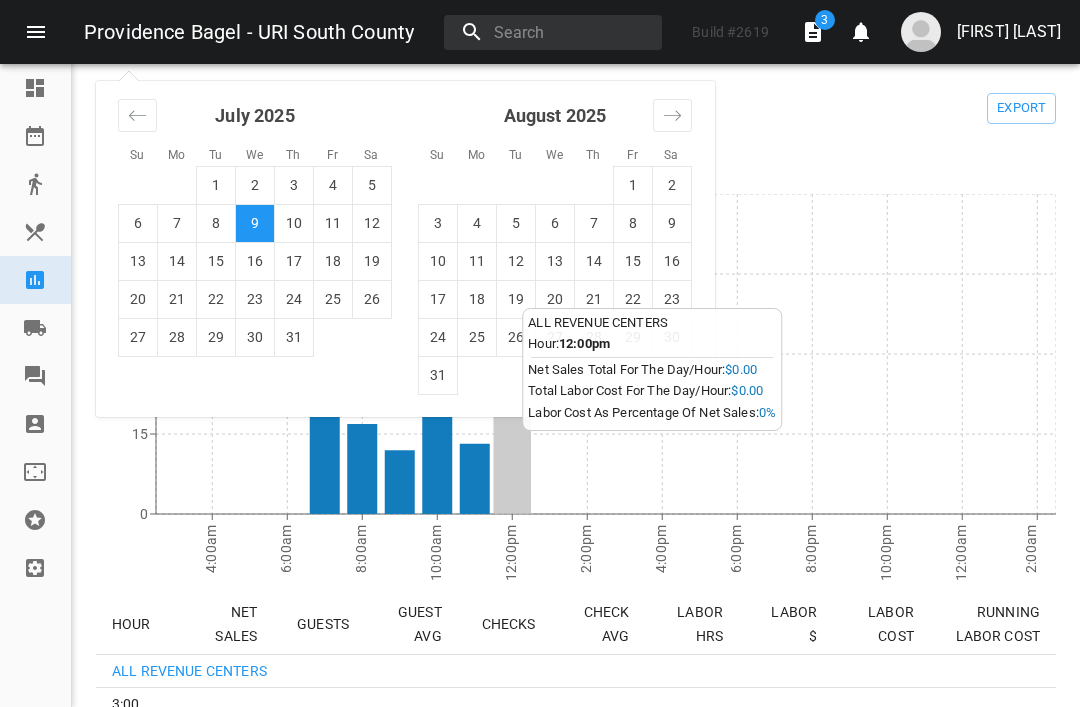 scroll, scrollTop: 127, scrollLeft: 0, axis: vertical 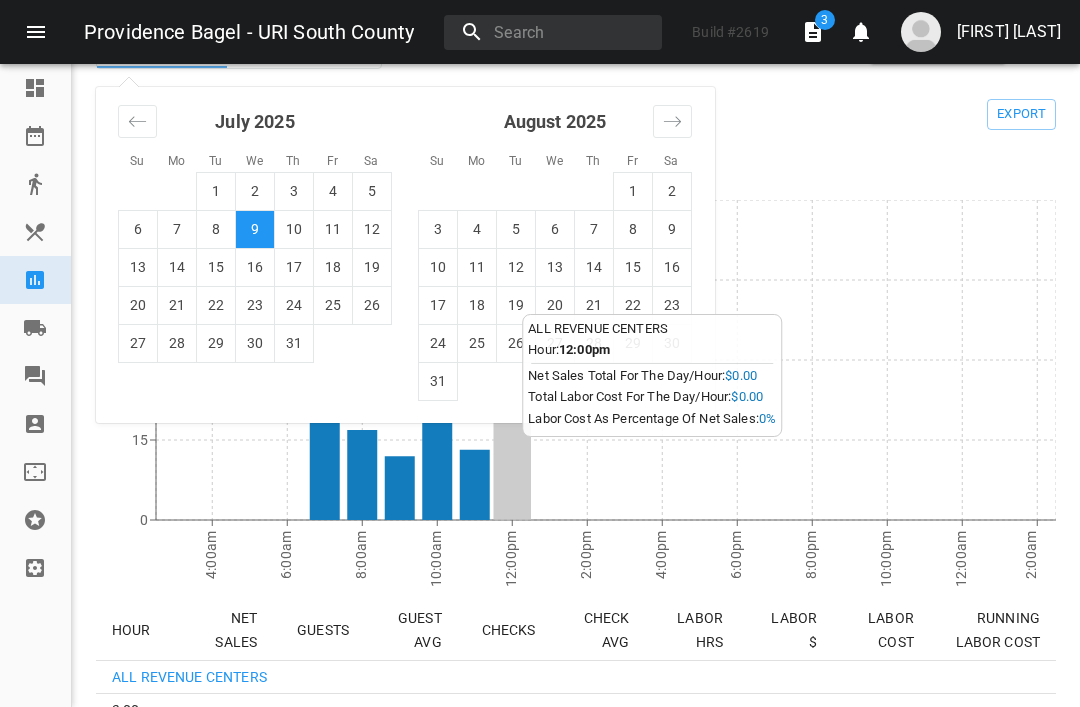 click on "8" at bounding box center [216, 229] 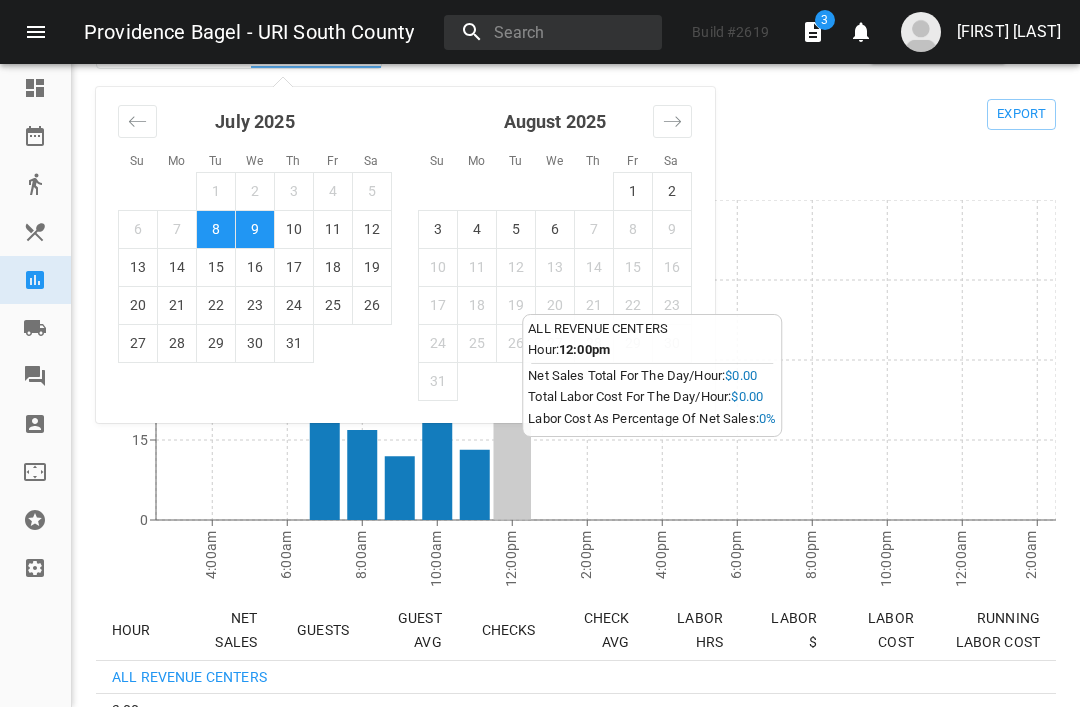 click on "8" at bounding box center (216, 229) 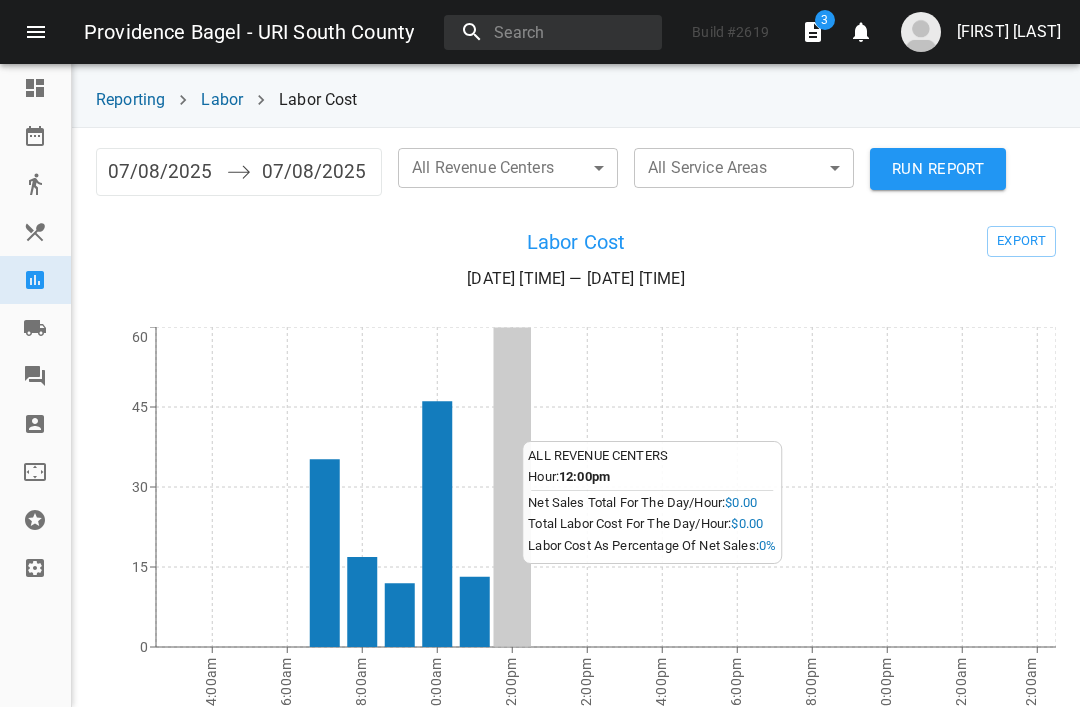 scroll, scrollTop: 0, scrollLeft: 0, axis: both 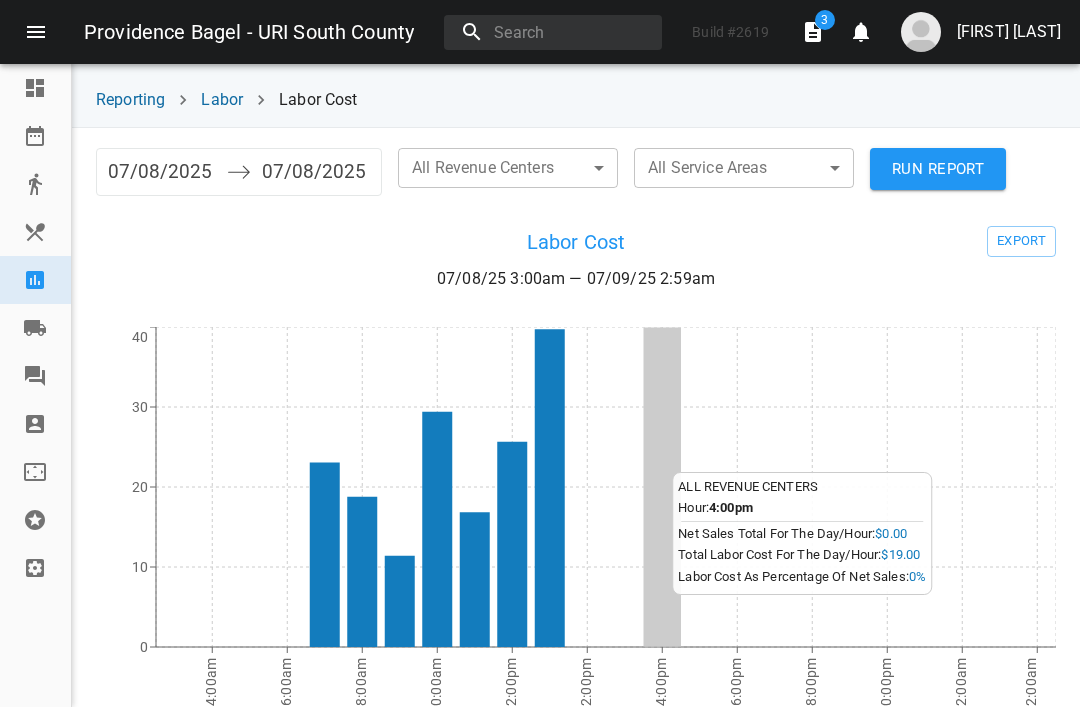 click on "07/08/2025" at bounding box center [162, 172] 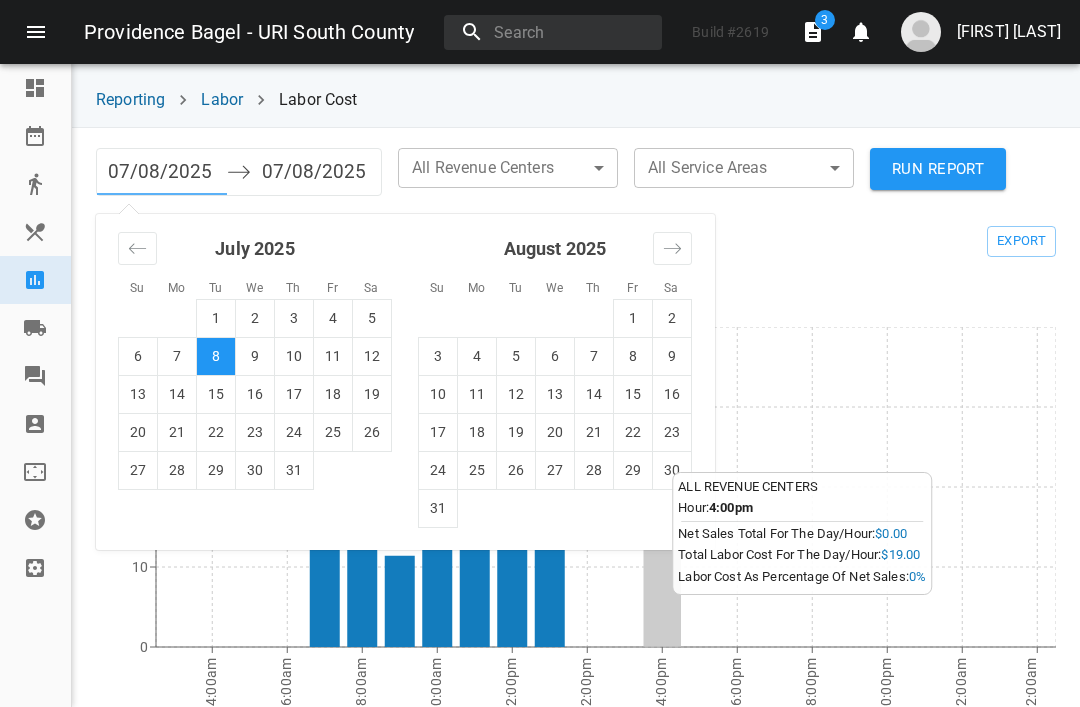 click on "9" at bounding box center [255, 356] 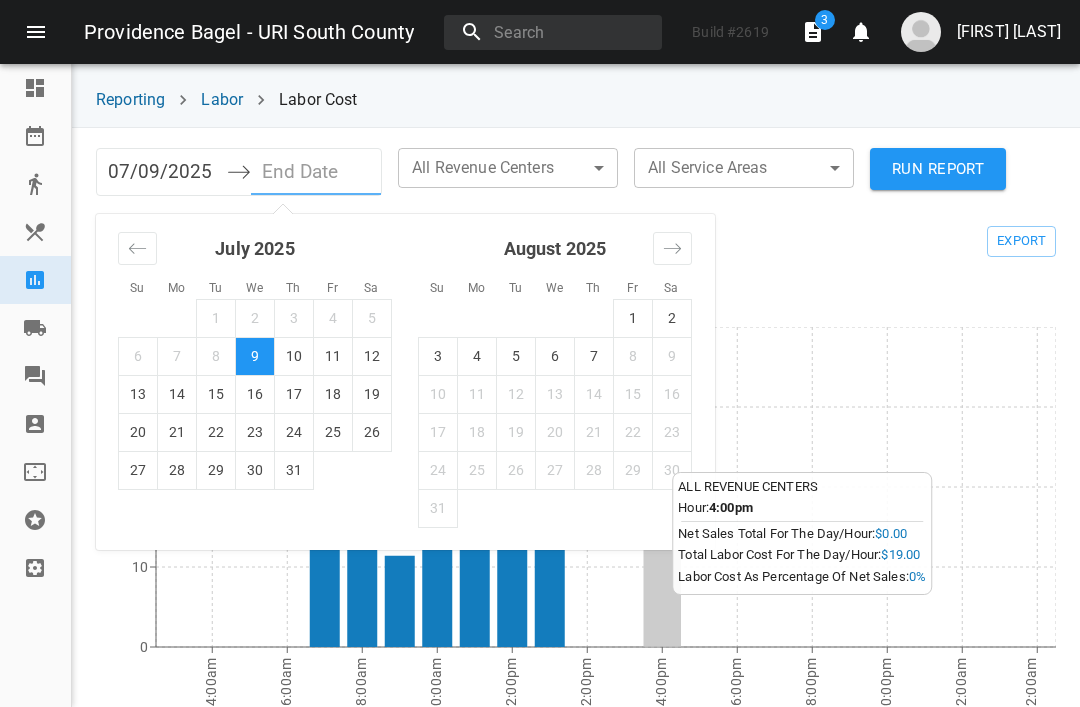 click on "9" at bounding box center [255, 356] 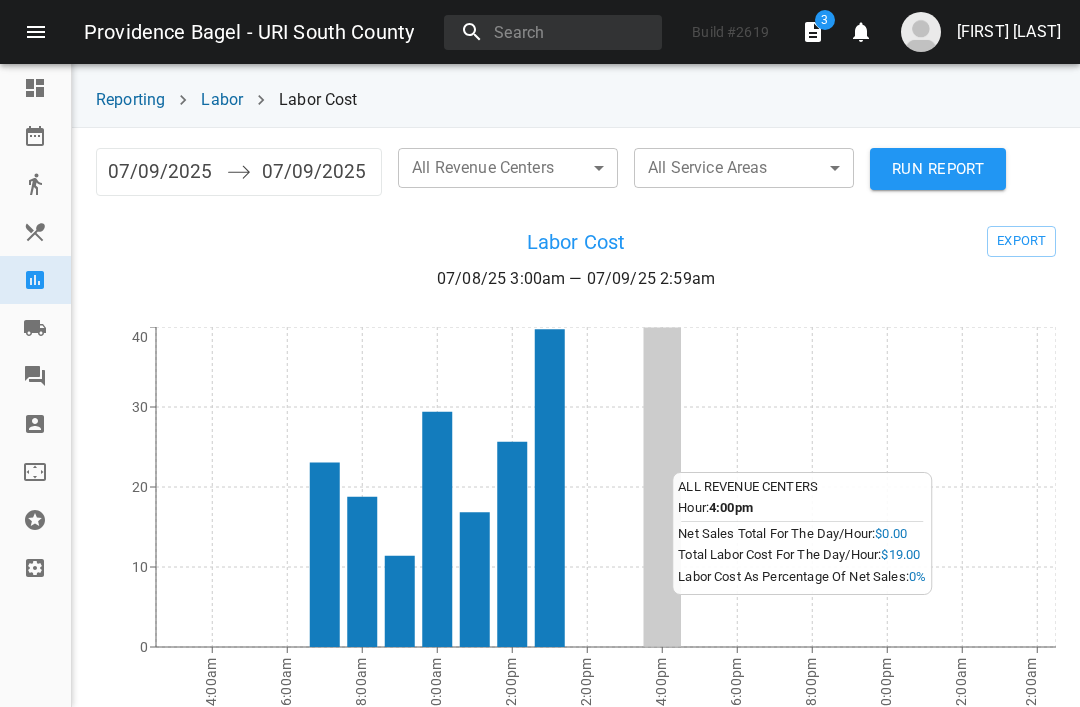 click on "RUN REPORT" at bounding box center [938, 169] 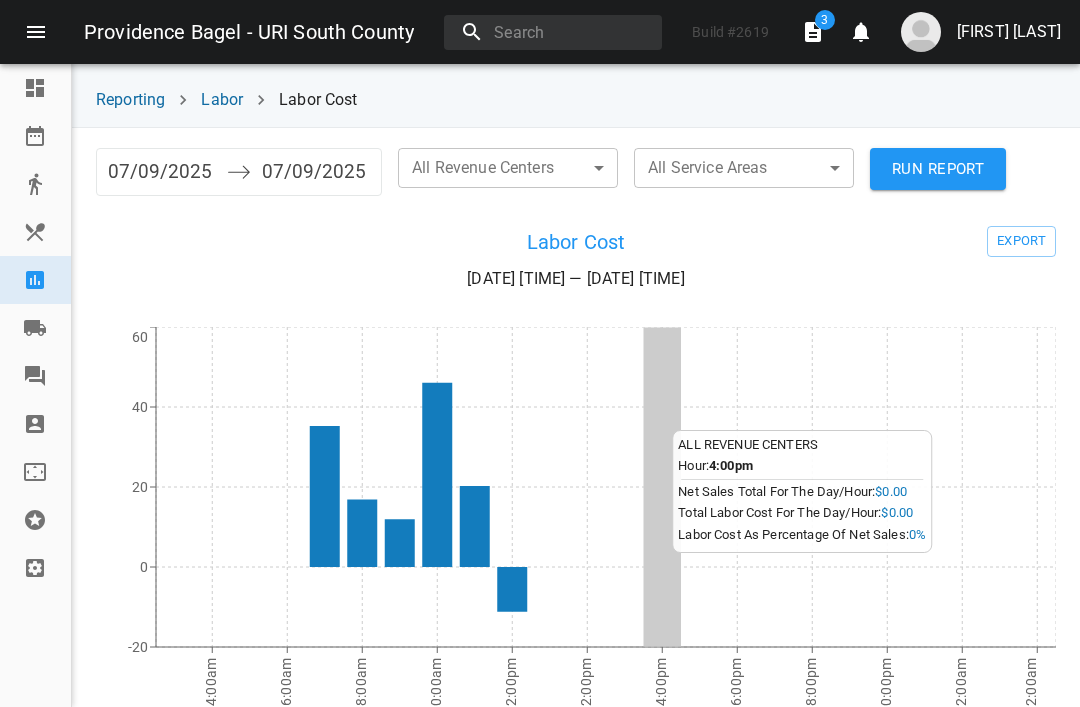 scroll, scrollTop: 0, scrollLeft: 0, axis: both 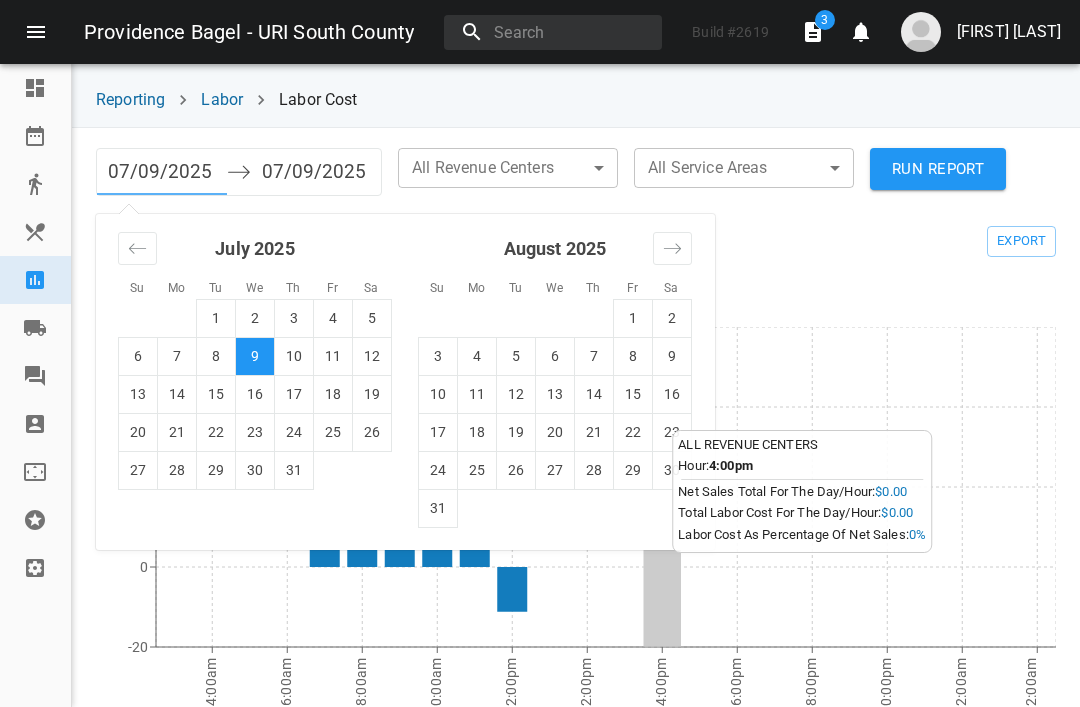 click on "8" at bounding box center (216, 356) 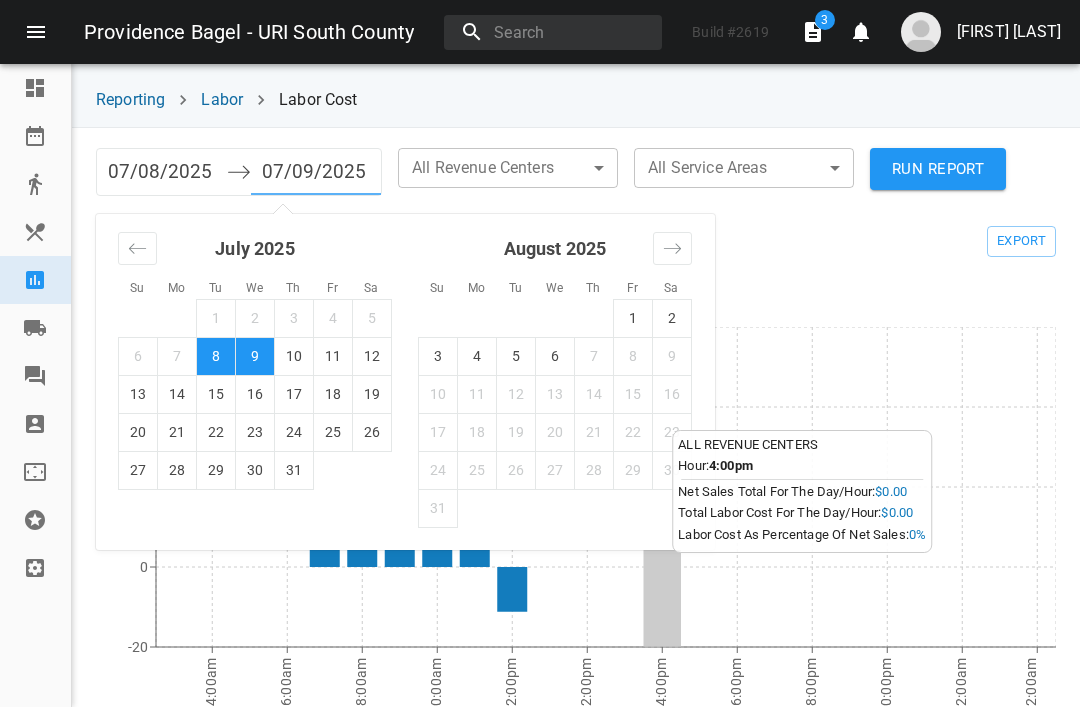 click on "8" at bounding box center (216, 356) 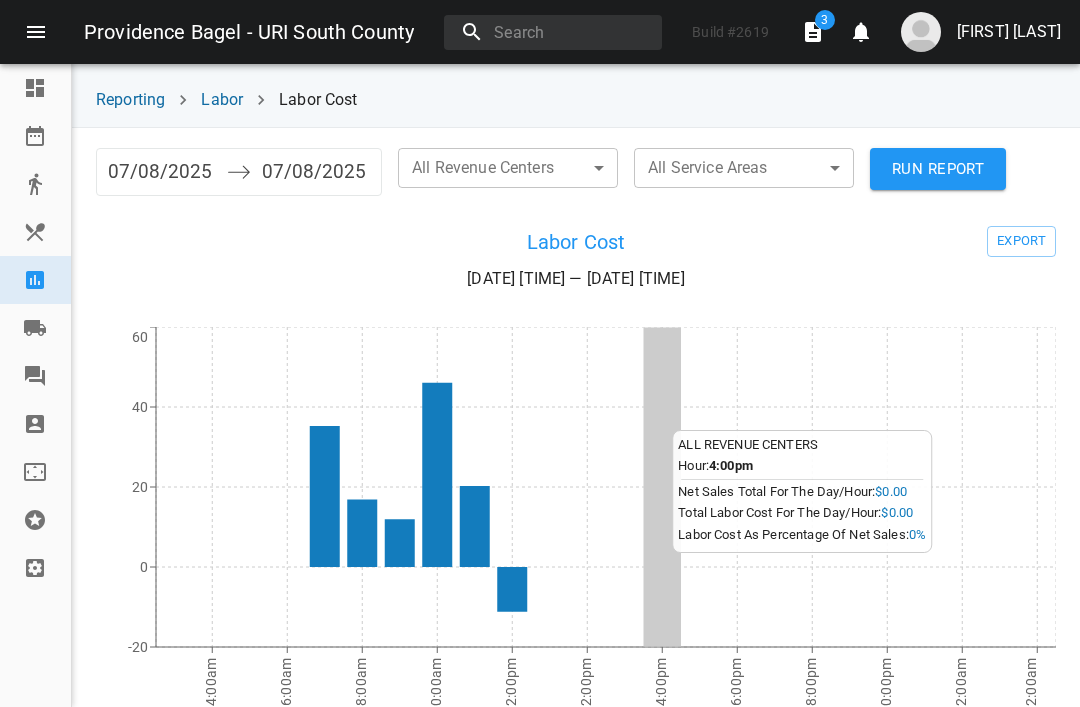 click on "RUN REPORT" at bounding box center (938, 169) 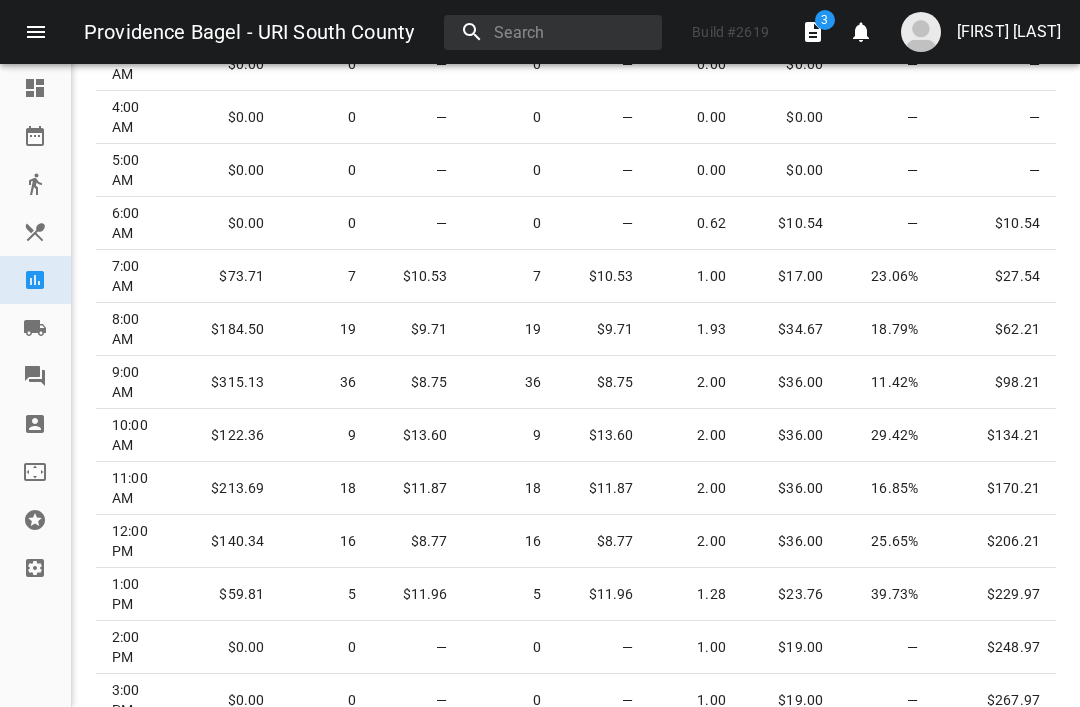 scroll, scrollTop: 790, scrollLeft: 0, axis: vertical 